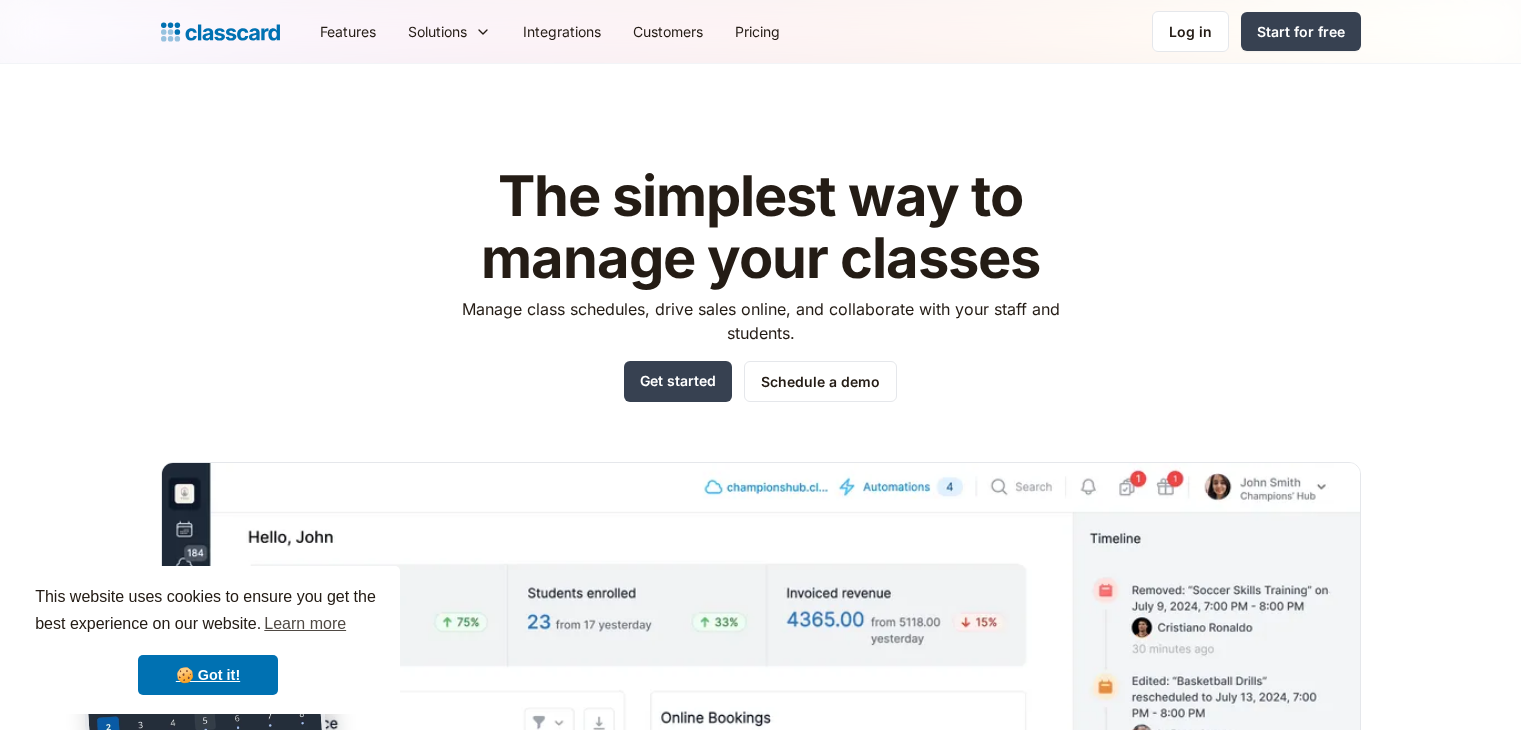 scroll, scrollTop: 0, scrollLeft: 0, axis: both 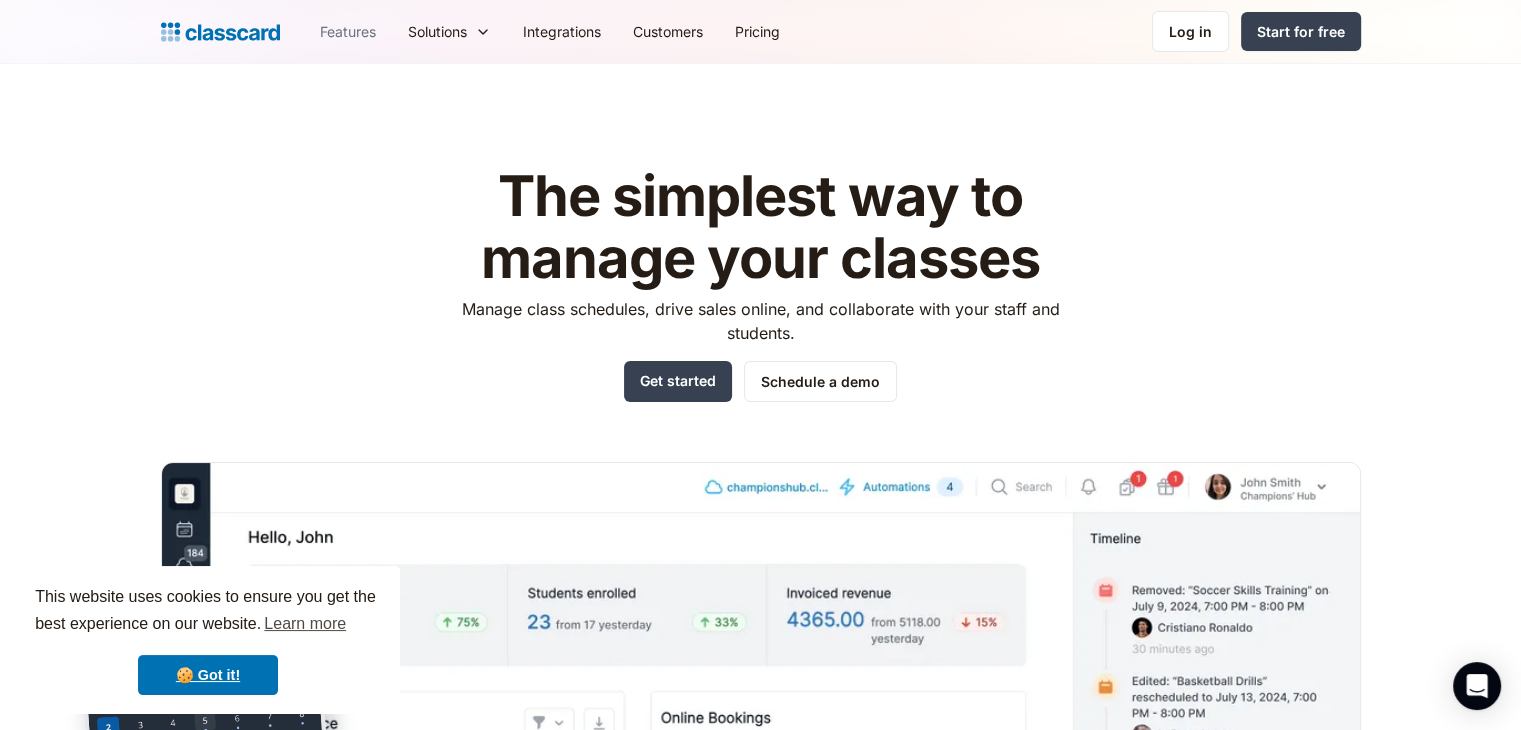 click on "Features" at bounding box center (348, 31) 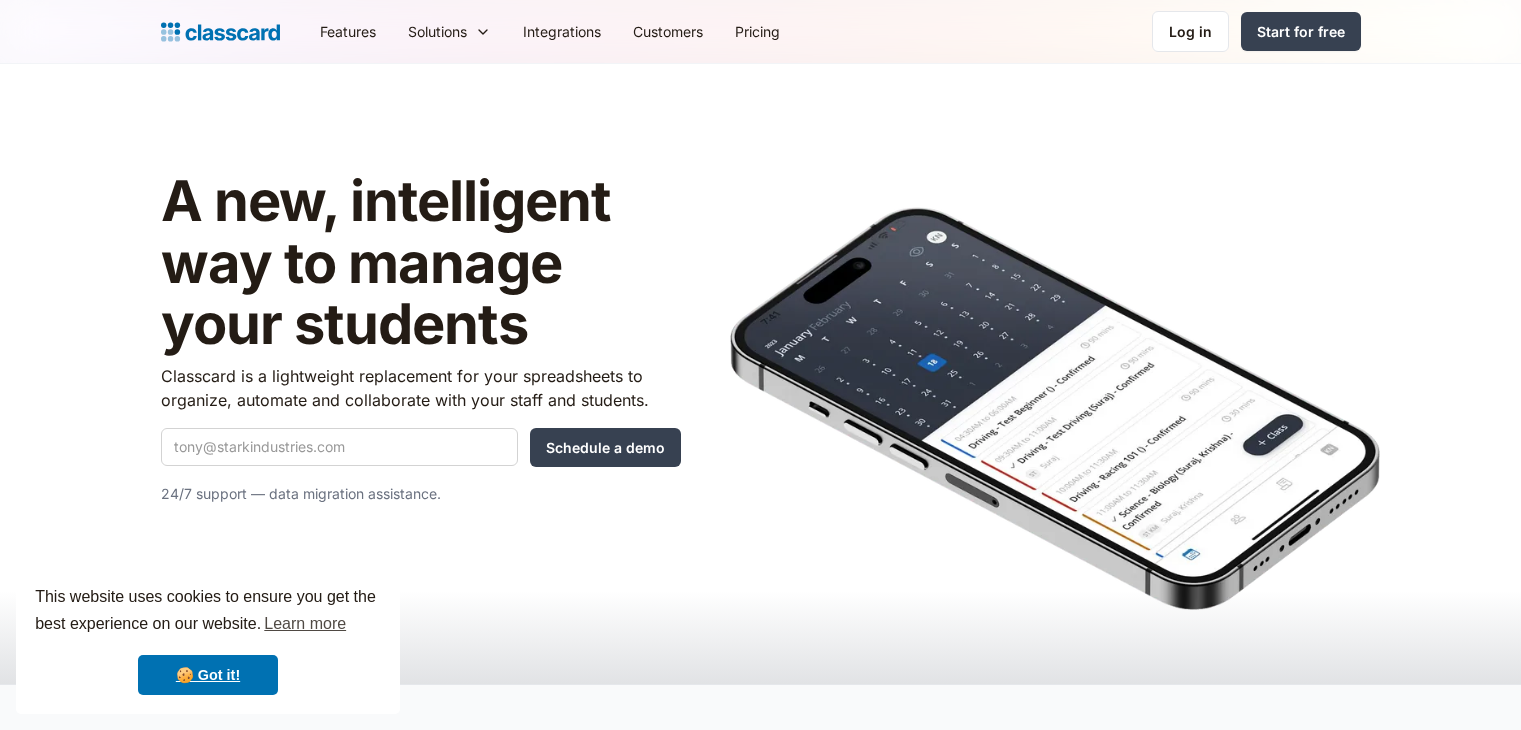 scroll, scrollTop: 0, scrollLeft: 0, axis: both 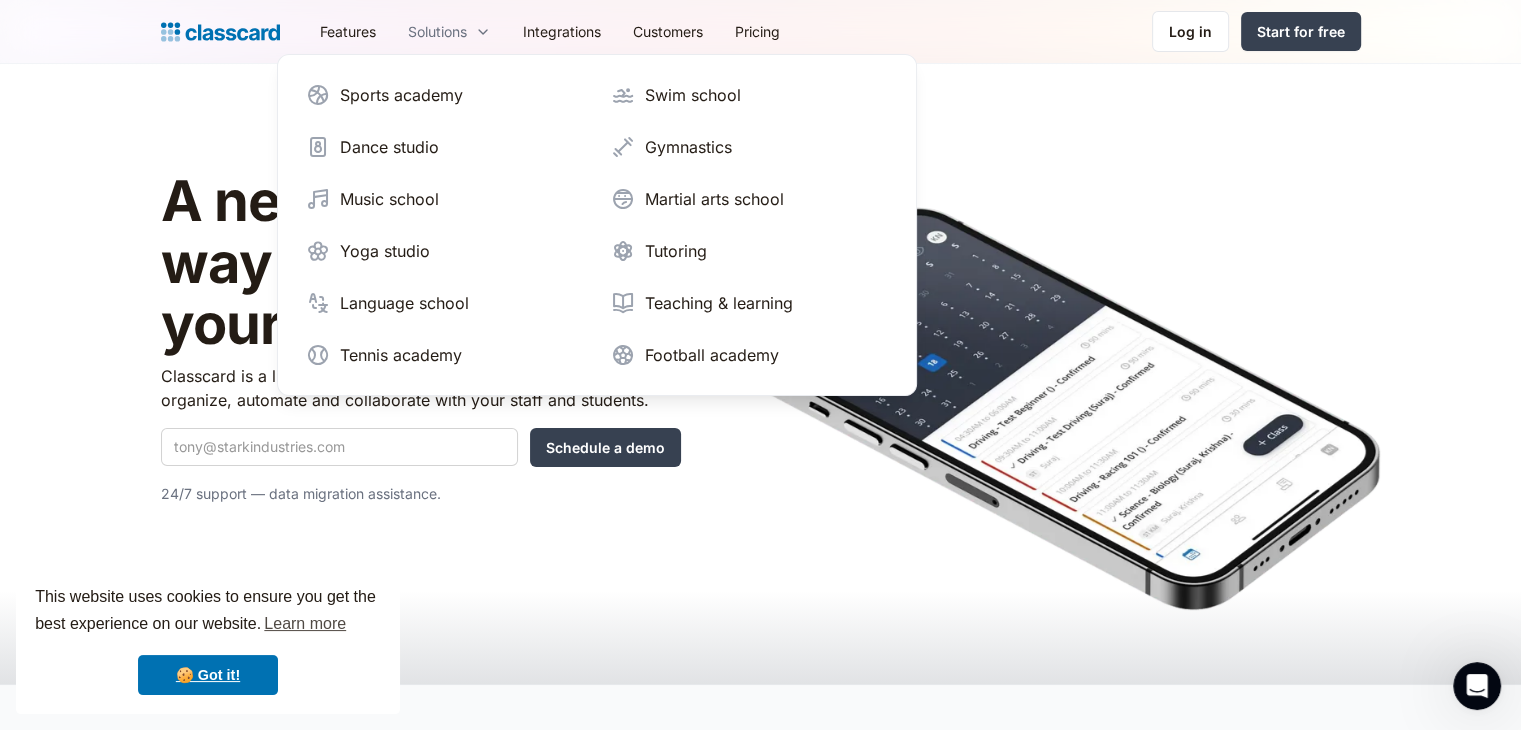 click on "Solutions" at bounding box center [437, 31] 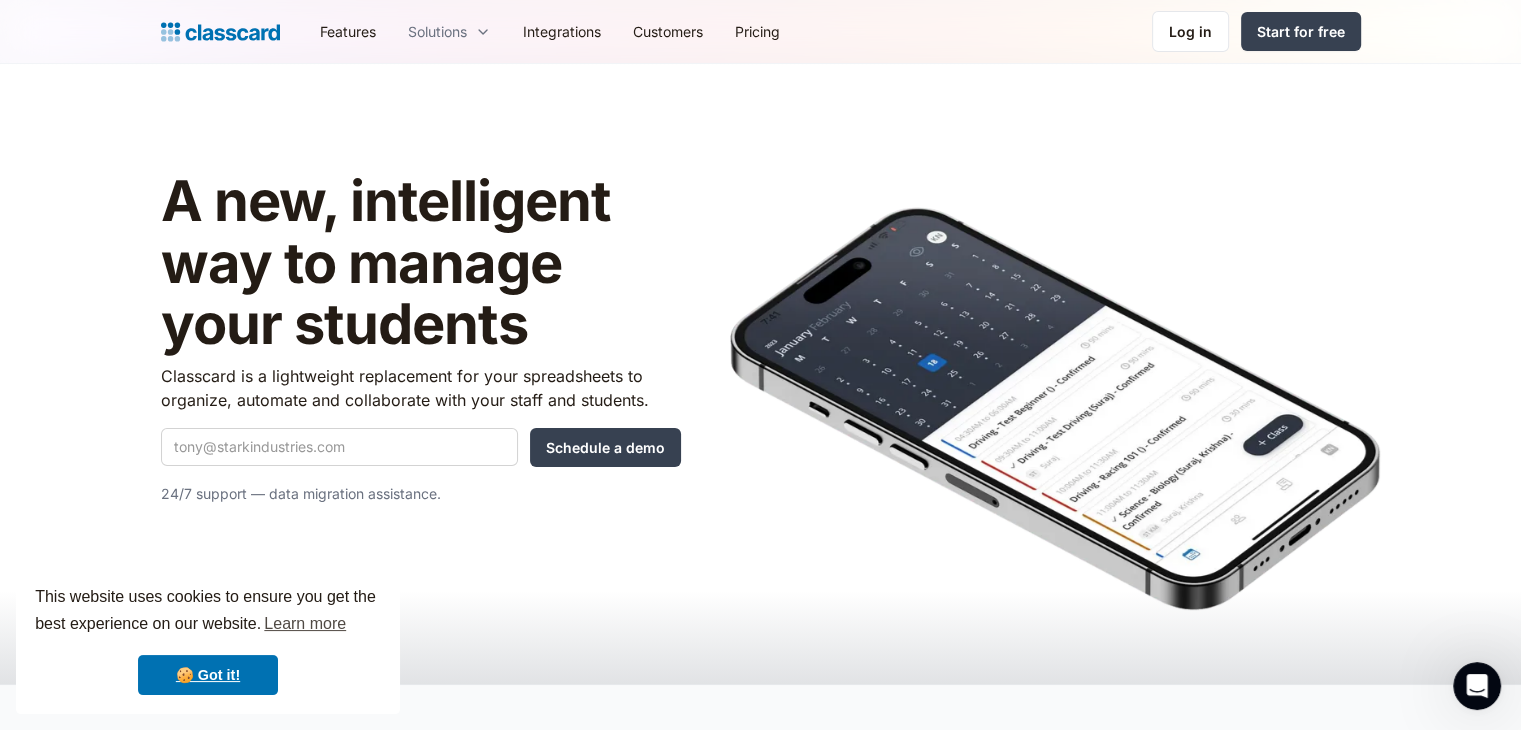 click on "Solutions" at bounding box center (437, 31) 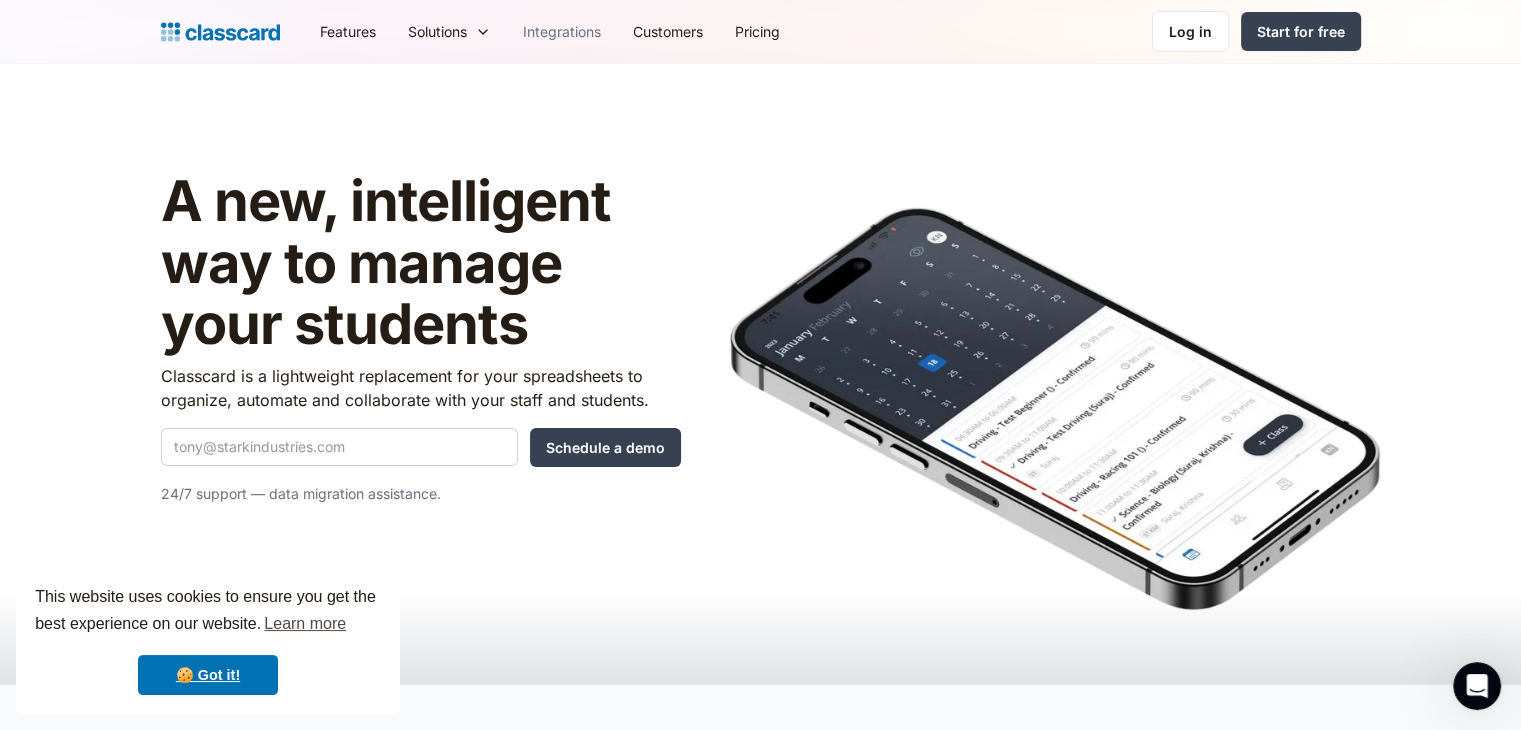 click on "Integrations" at bounding box center (562, 31) 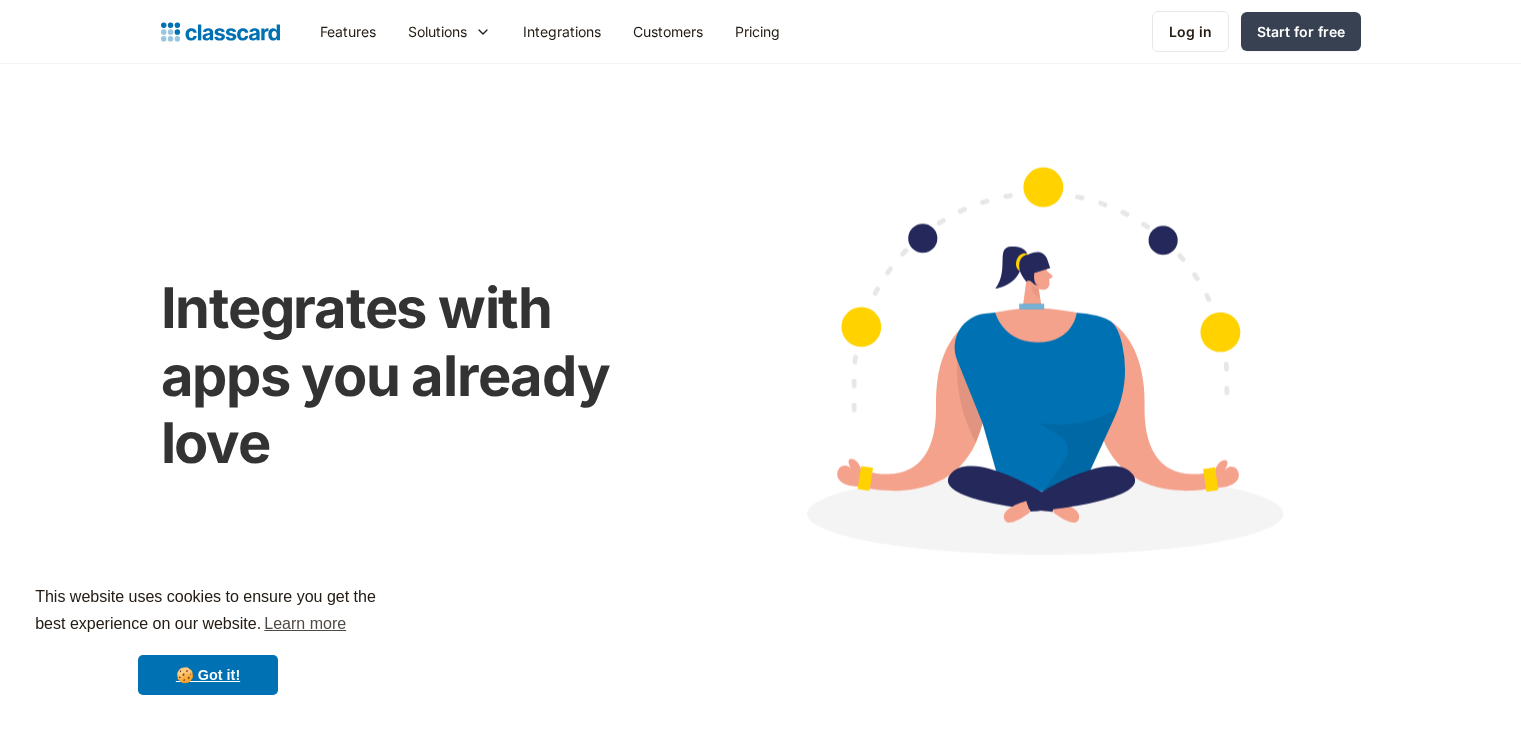 scroll, scrollTop: 0, scrollLeft: 0, axis: both 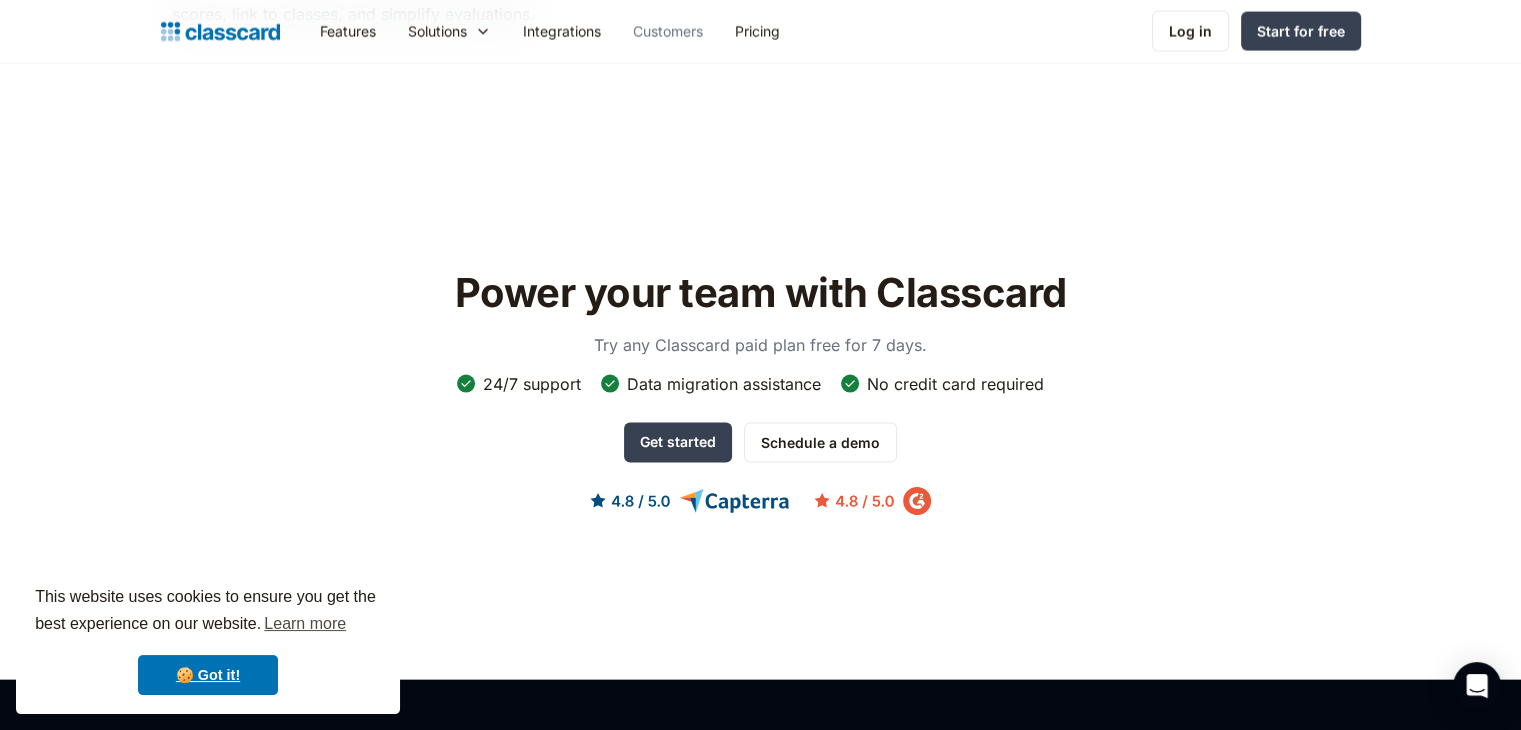 click on "Customers" at bounding box center [668, 31] 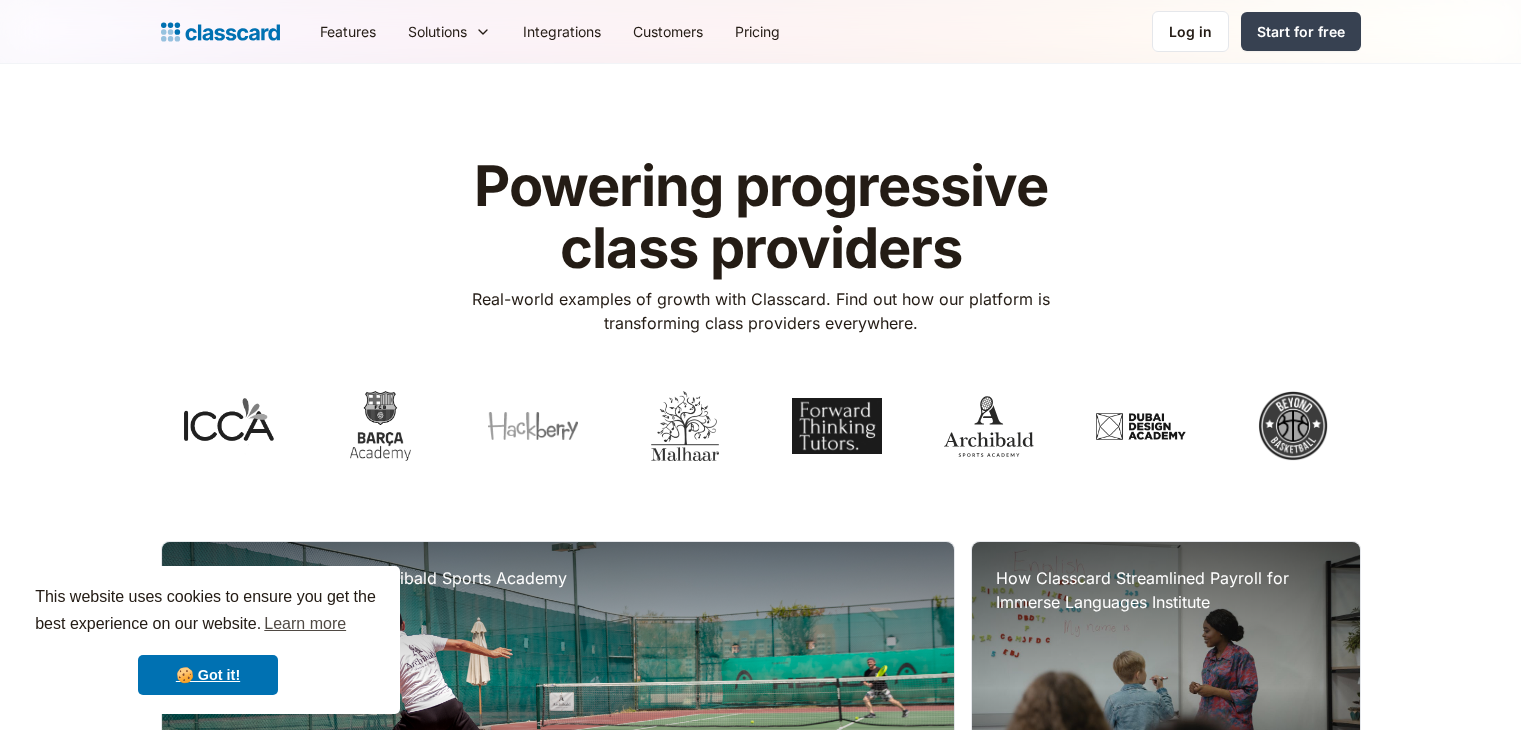 scroll, scrollTop: 0, scrollLeft: 0, axis: both 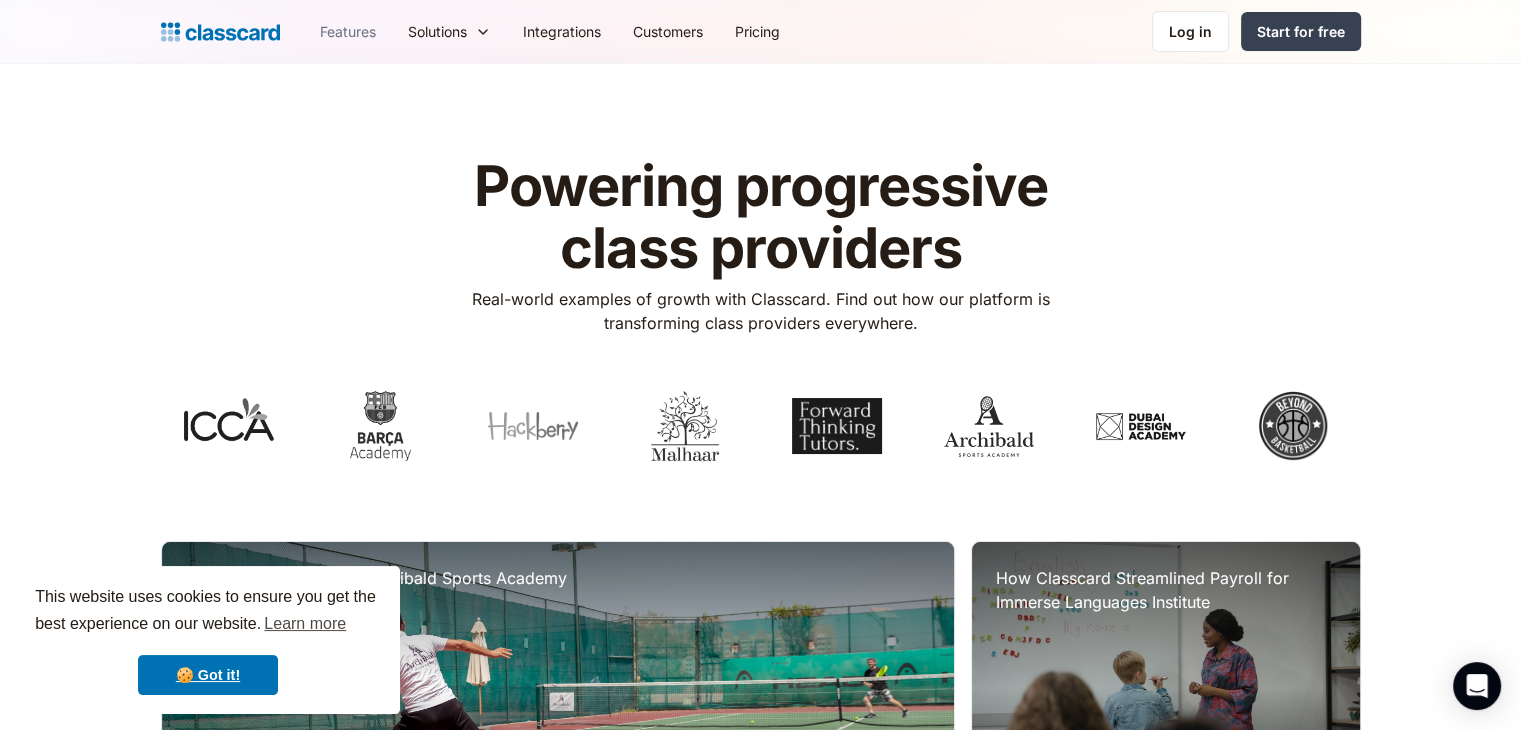 click on "Features" at bounding box center (348, 31) 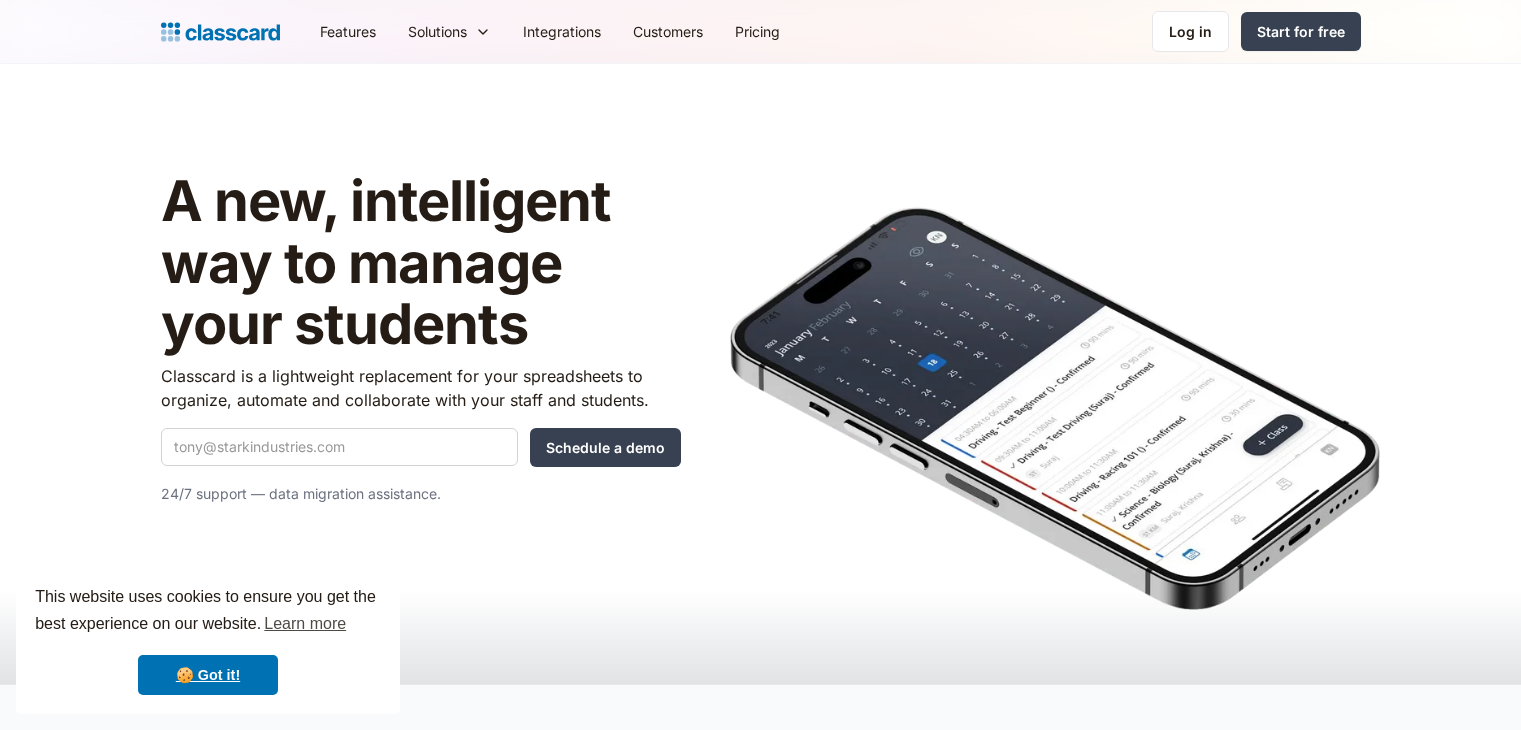 scroll, scrollTop: 0, scrollLeft: 0, axis: both 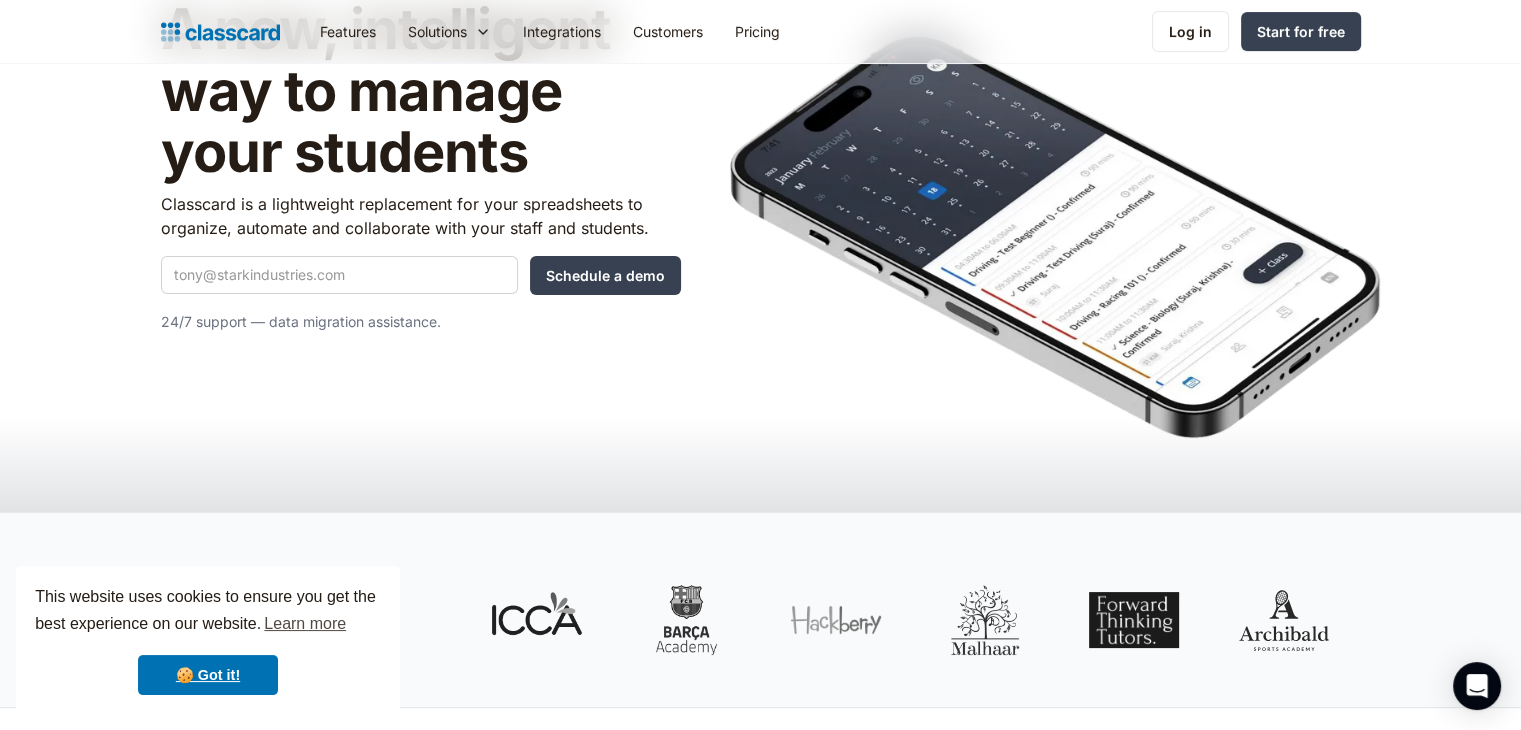 click on "Features" at bounding box center (348, 31) 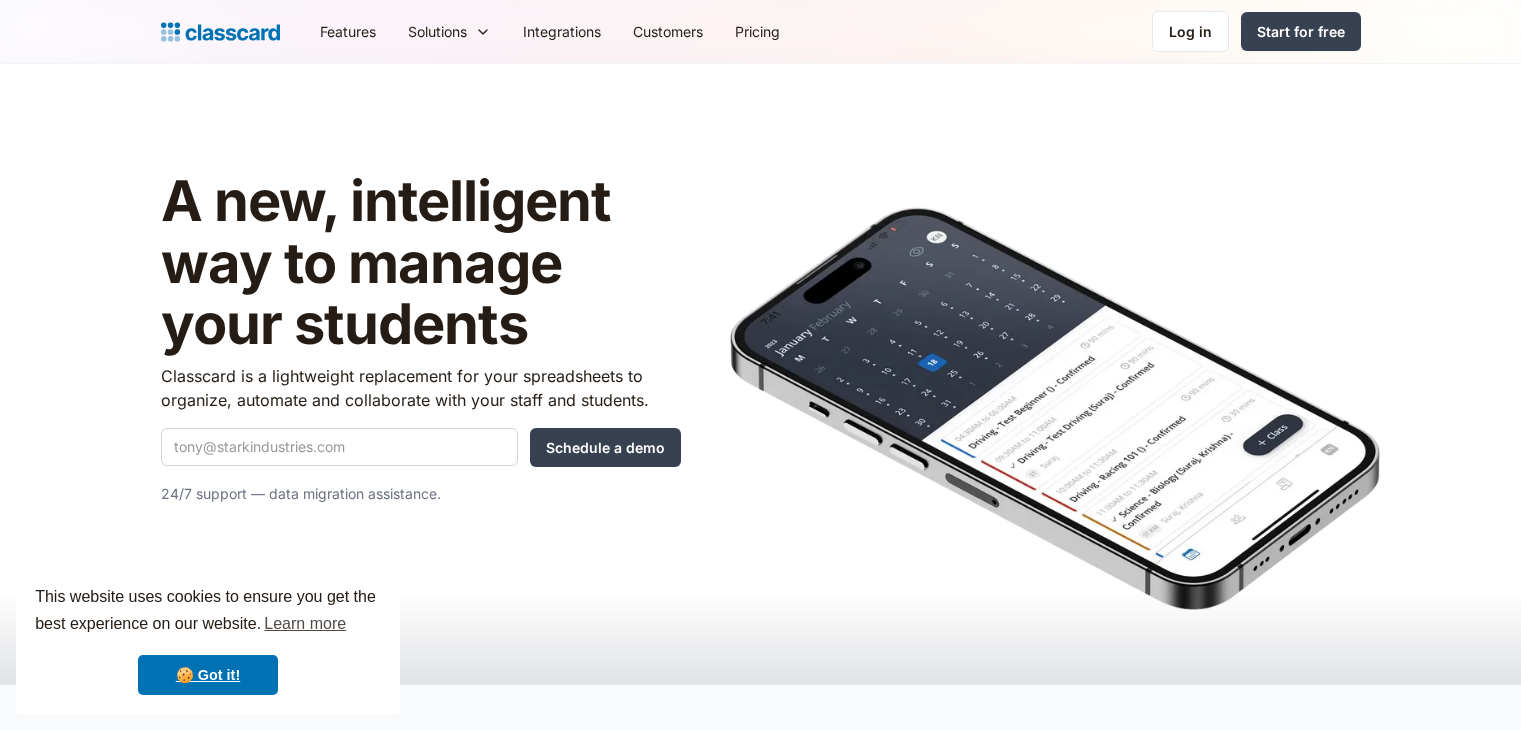 scroll, scrollTop: 428, scrollLeft: 0, axis: vertical 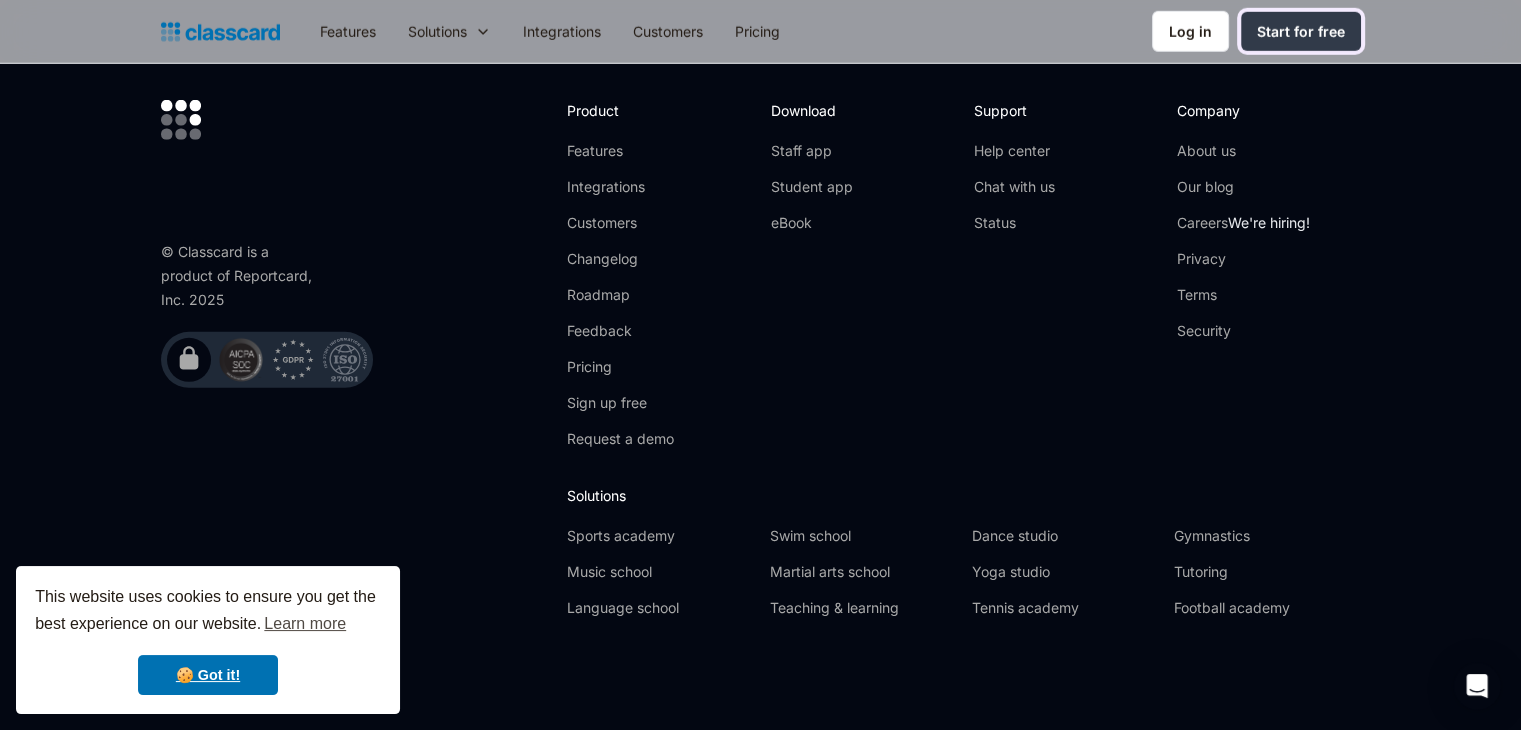 click on "Start for free" at bounding box center [1301, 31] 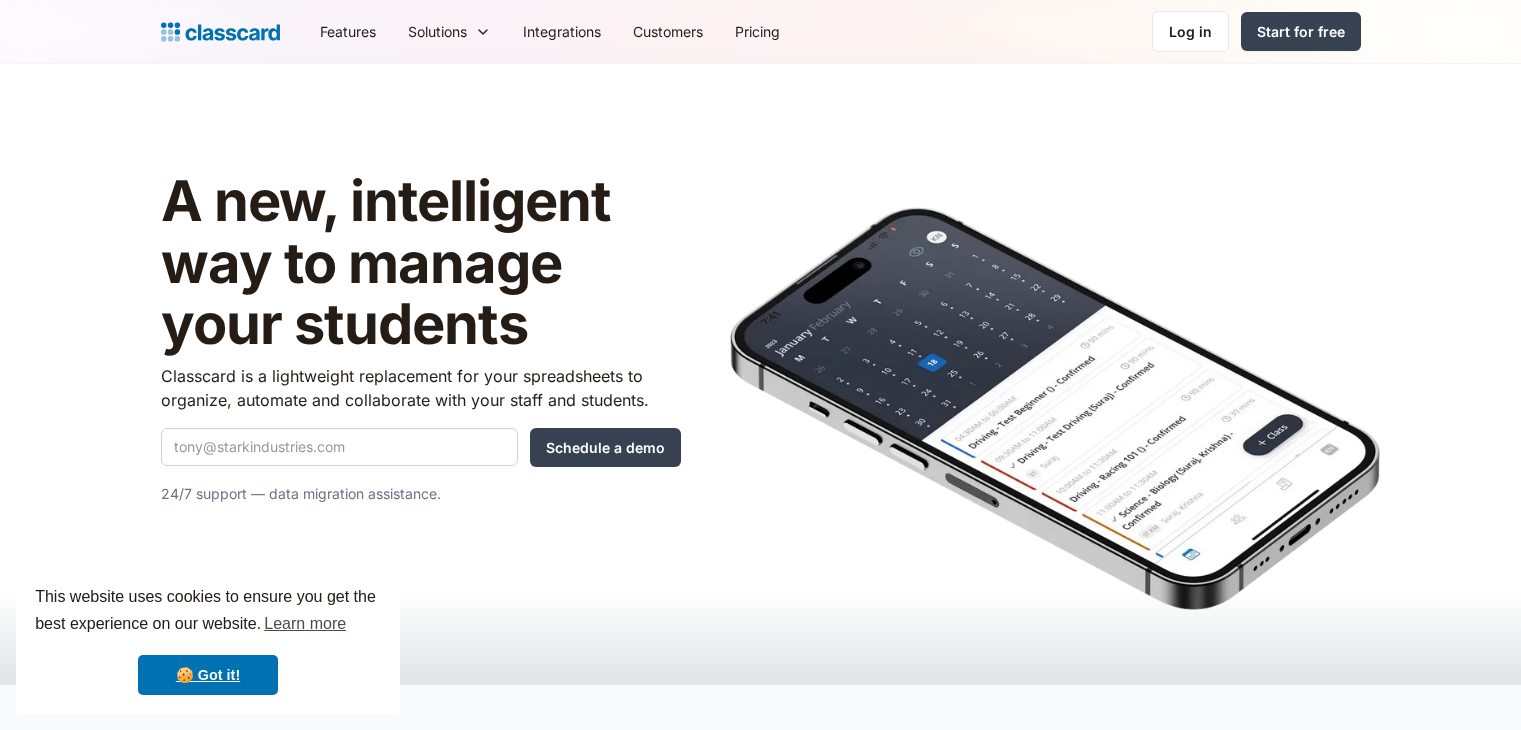 scroll, scrollTop: 6114, scrollLeft: 0, axis: vertical 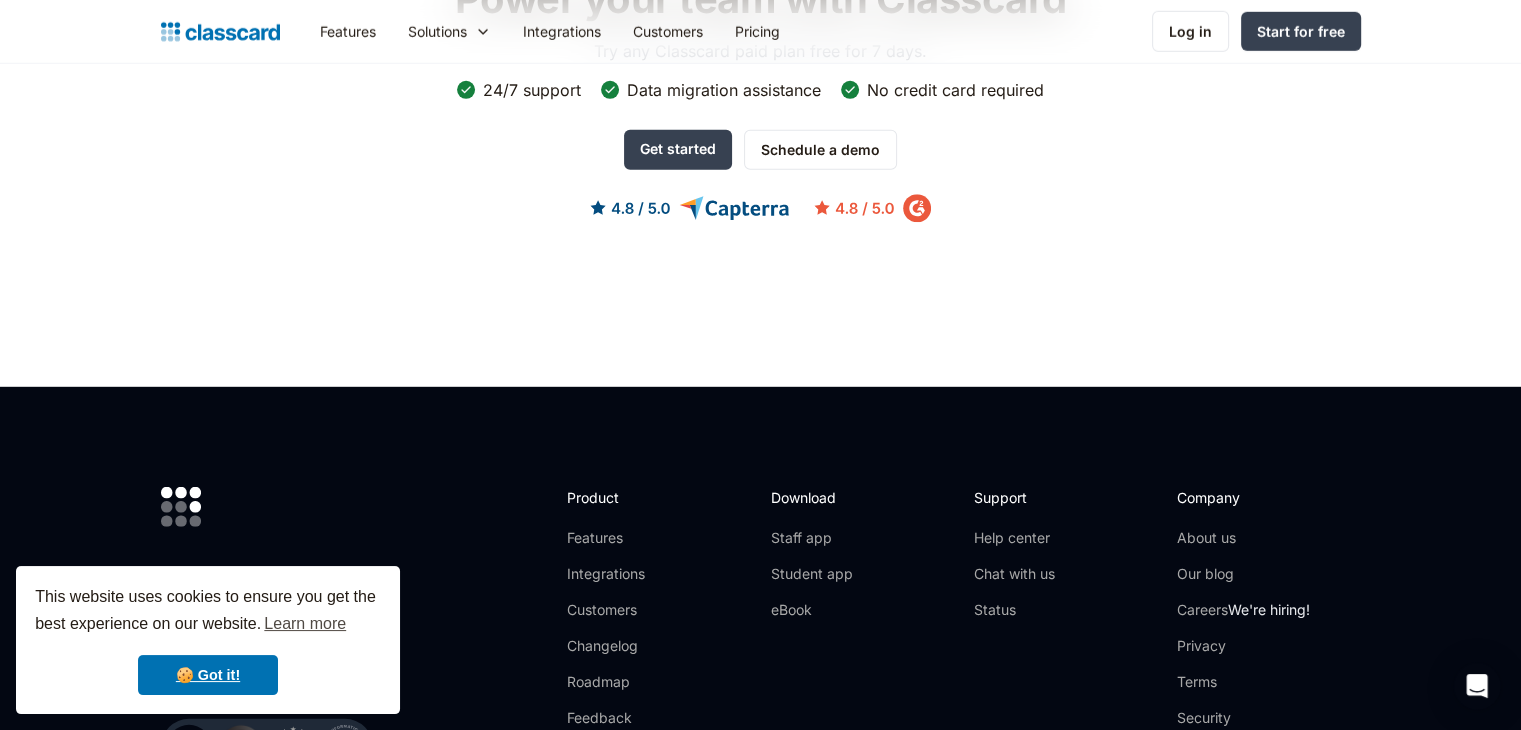 click on "Features" at bounding box center [348, 31] 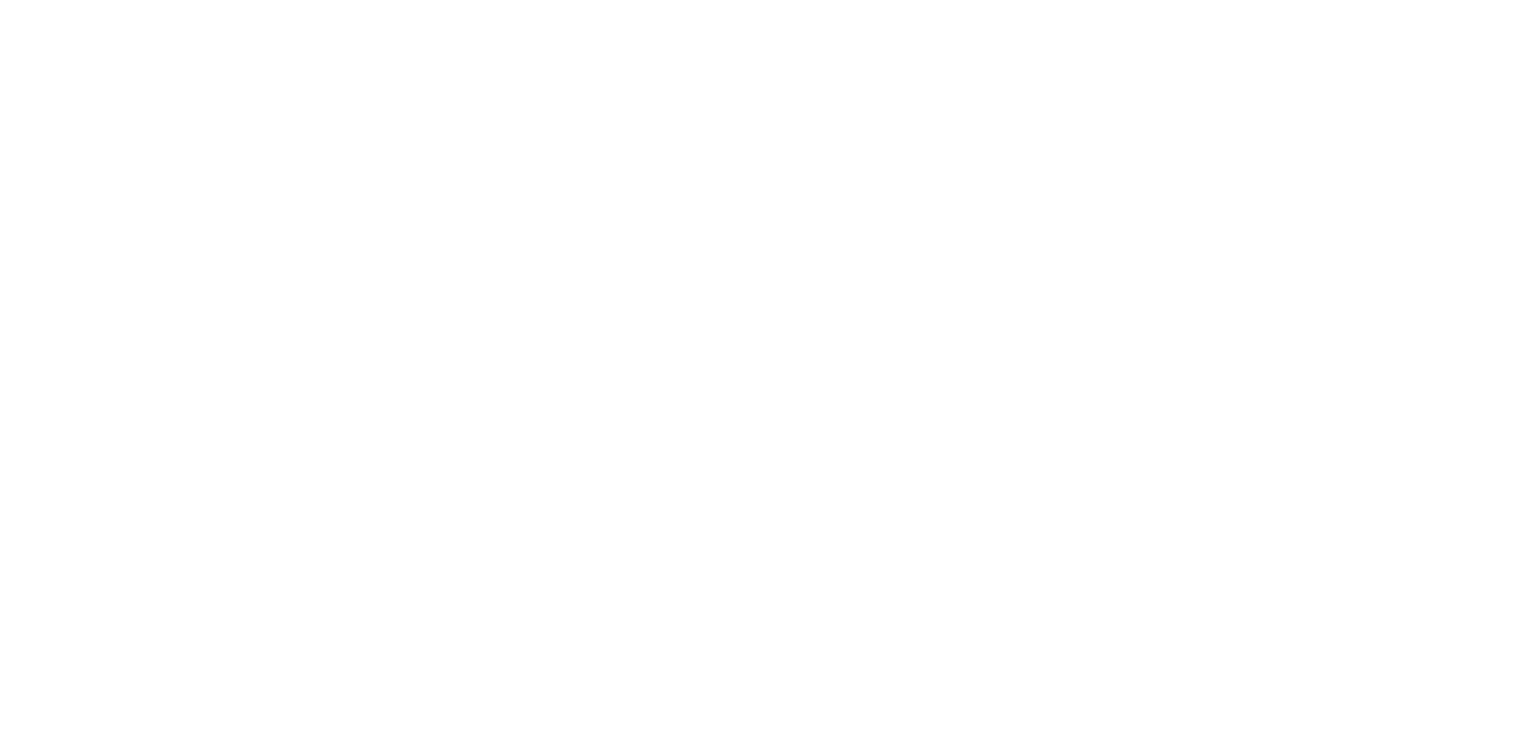 scroll, scrollTop: 0, scrollLeft: 0, axis: both 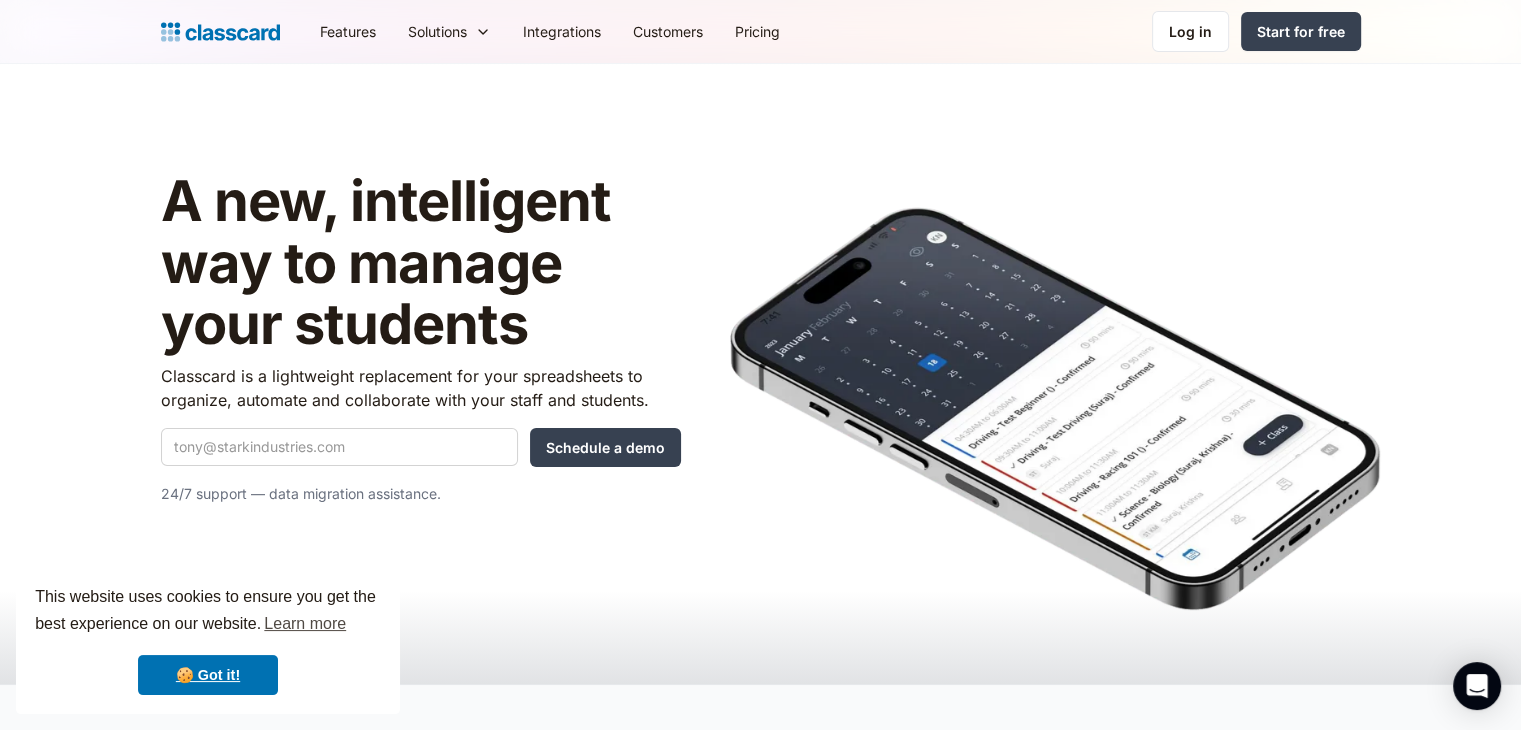 click on "A new, intelligent way to manage your students Classcard is a lightweight replacement for your spreadsheets to organize, automate and collaborate with your staff and students. Schedule a demo
Oops! Something went wrong while submitting the form. 24/7 support — data migration assistance." at bounding box center (760, 374) 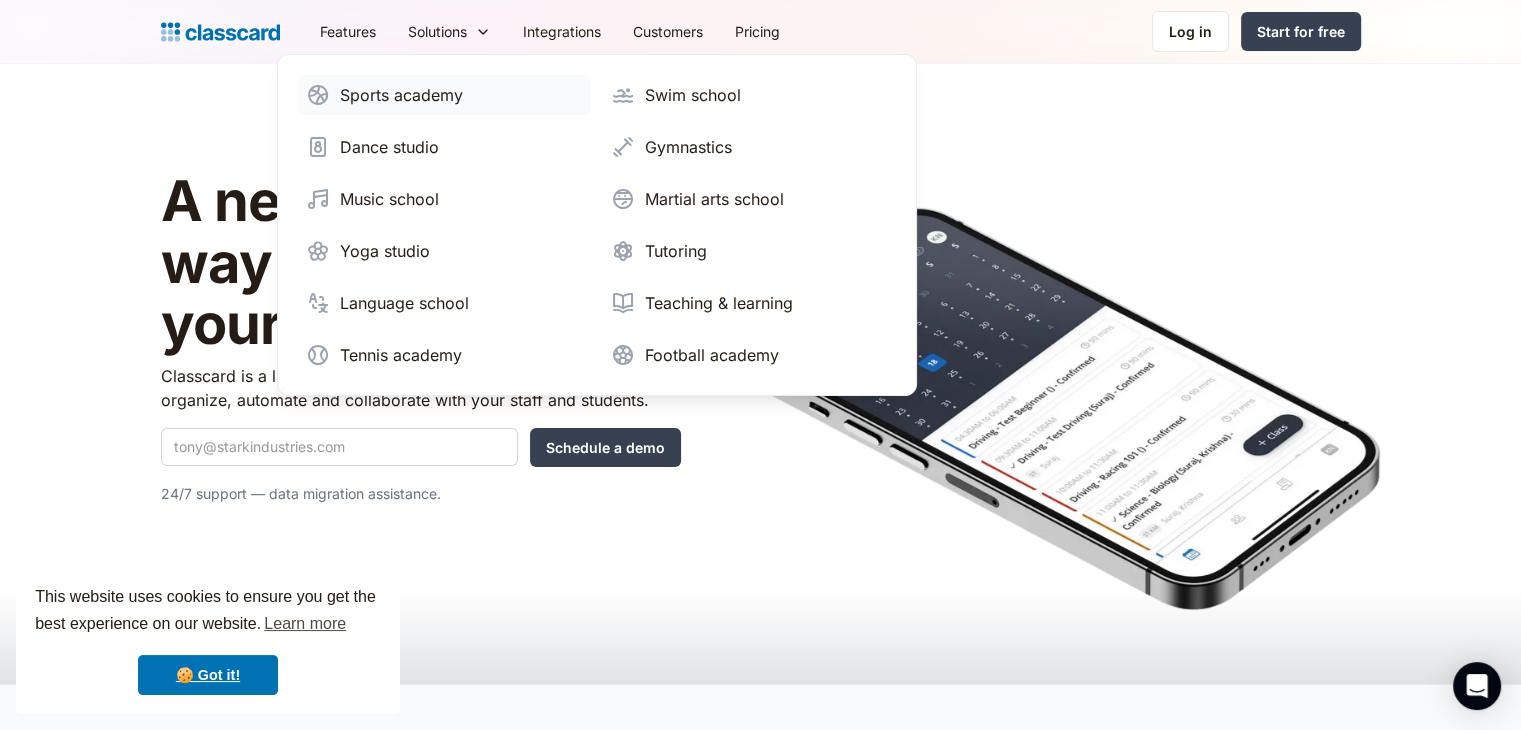 click on "Sports academy" at bounding box center (401, 95) 